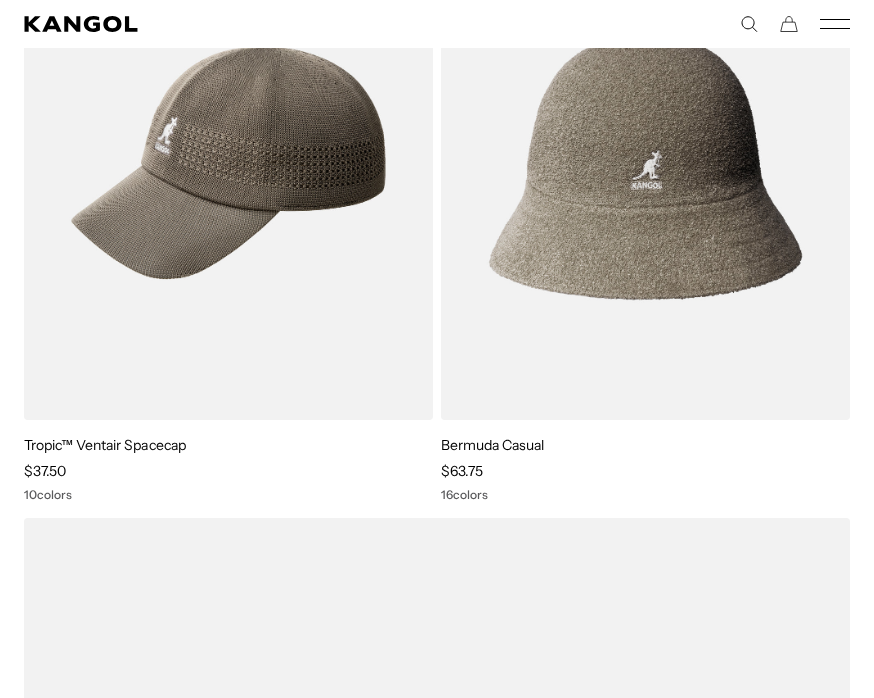 scroll, scrollTop: 15563, scrollLeft: 0, axis: vertical 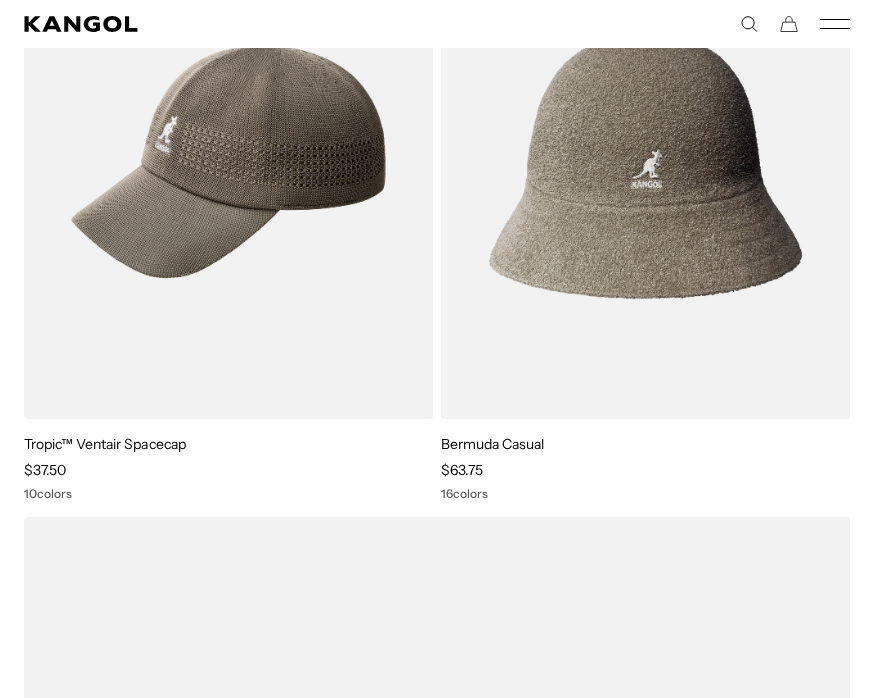 click on "Tropic™ Ventair Spacecap" at bounding box center (105, 444) 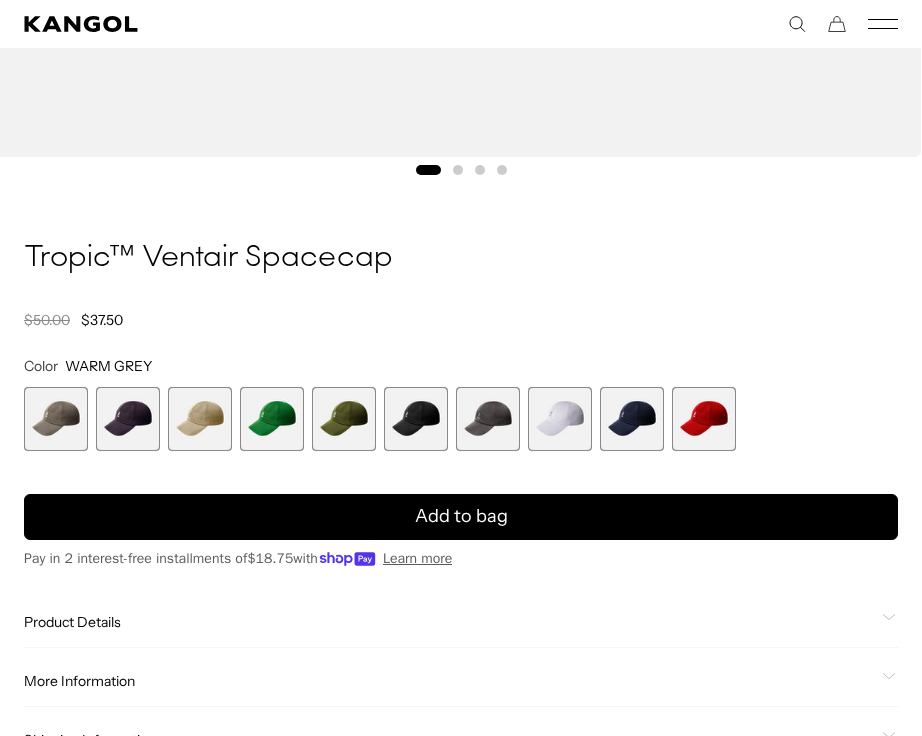 scroll, scrollTop: 1185, scrollLeft: 0, axis: vertical 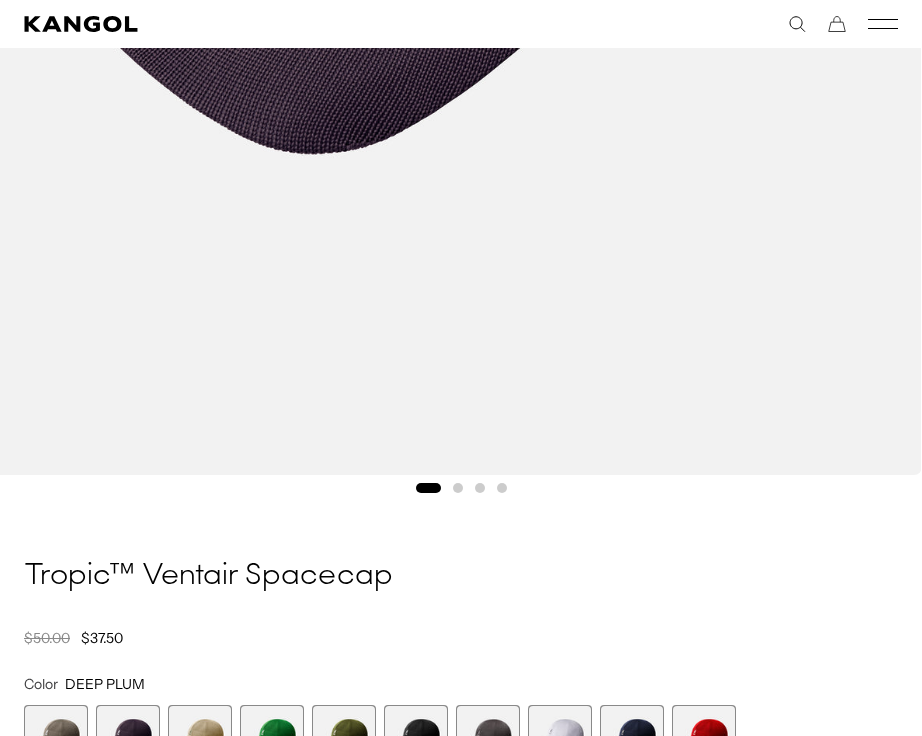click at bounding box center [200, 737] 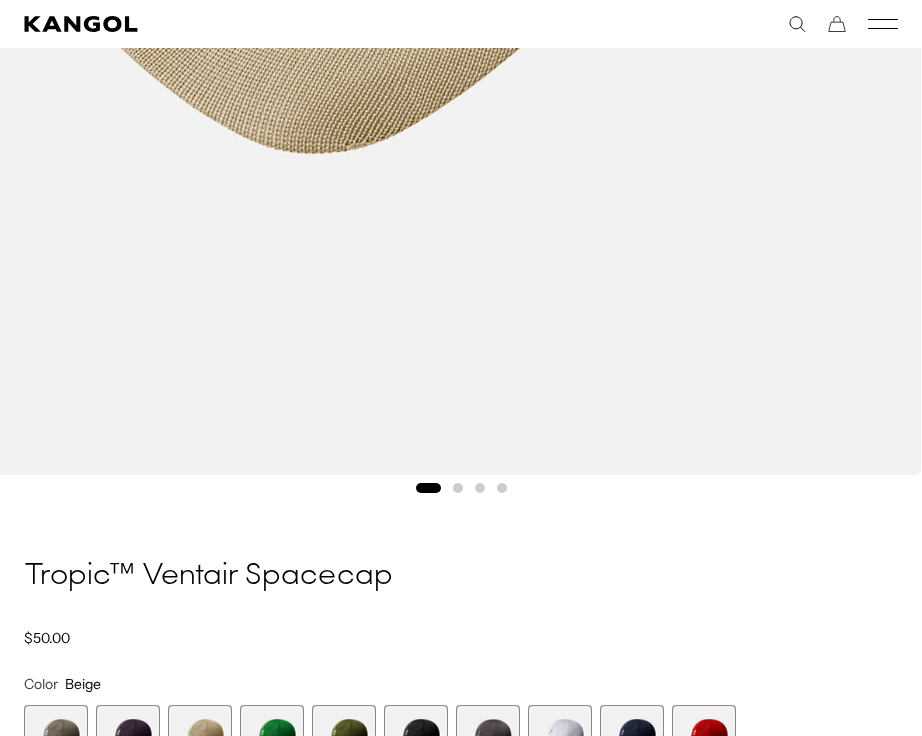 click at bounding box center (272, 737) 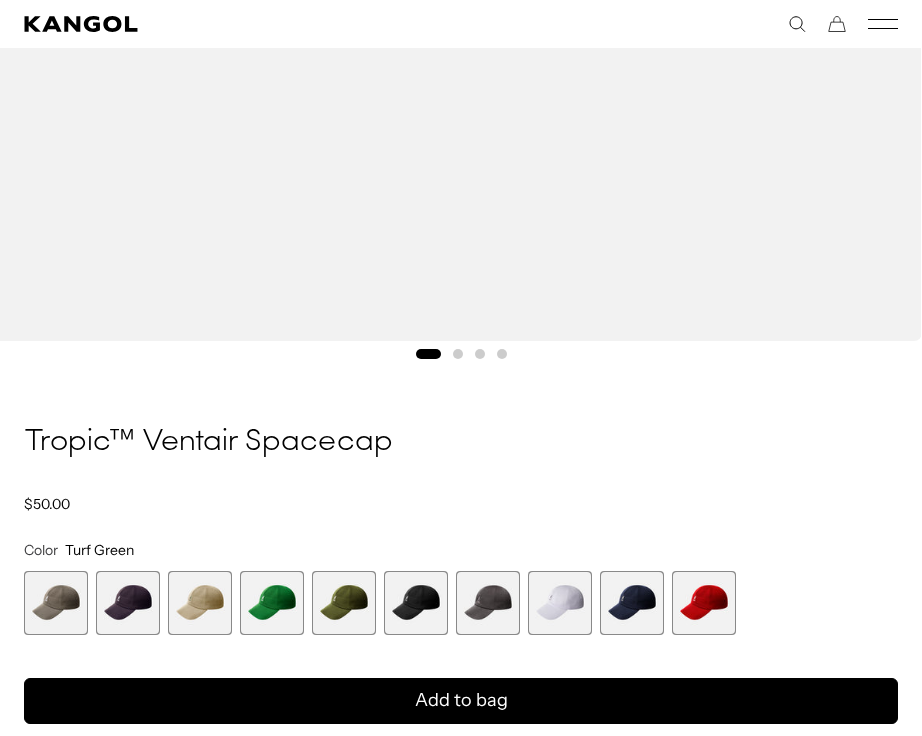 scroll, scrollTop: 1013, scrollLeft: 0, axis: vertical 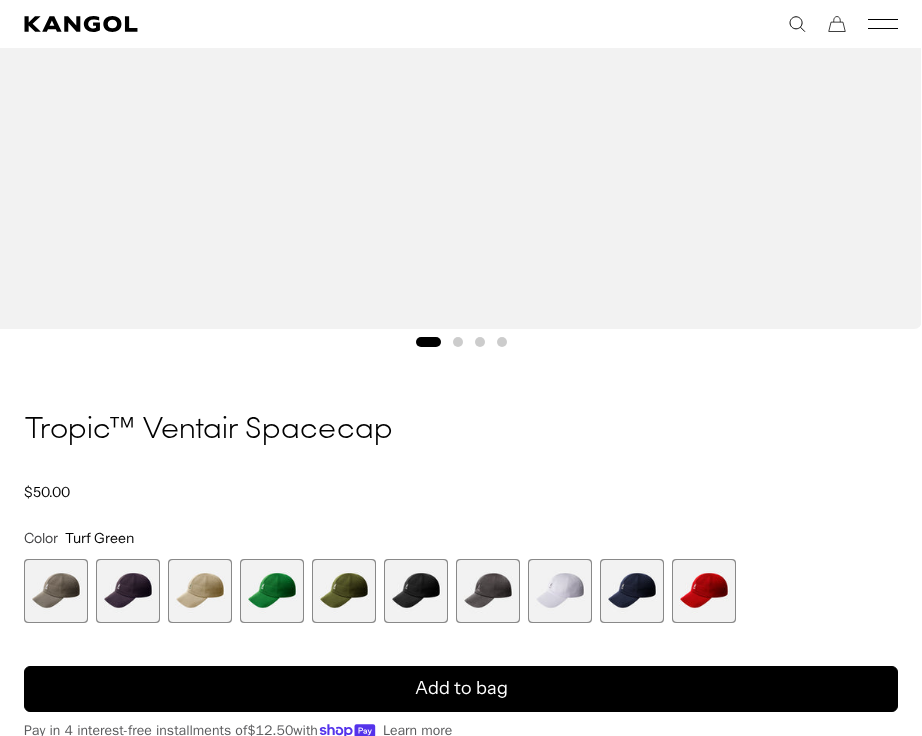 click at bounding box center (344, 591) 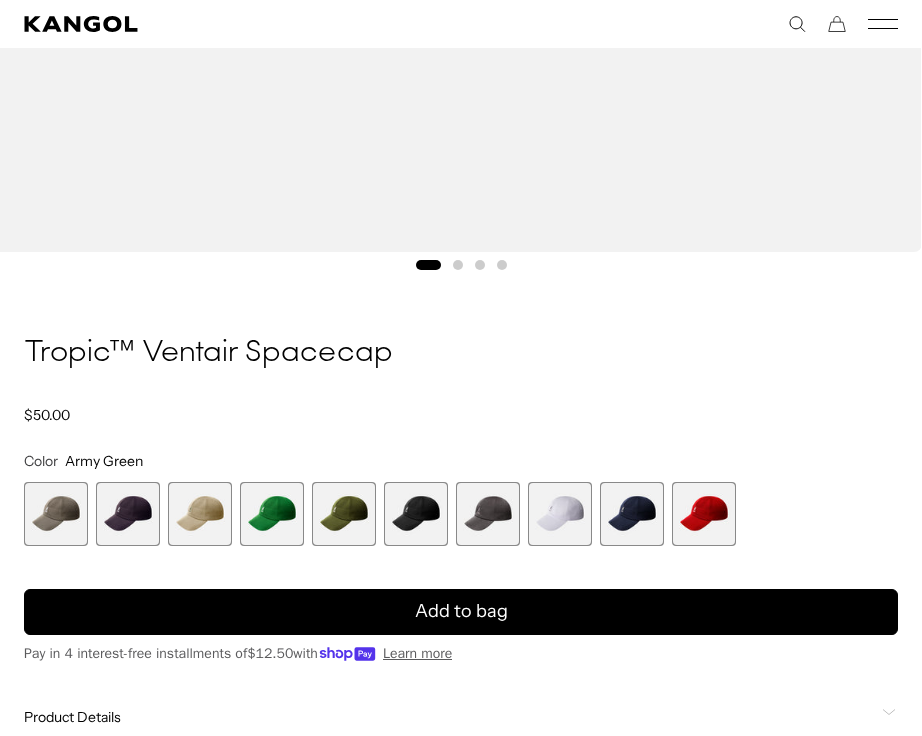 scroll, scrollTop: 1091, scrollLeft: 0, axis: vertical 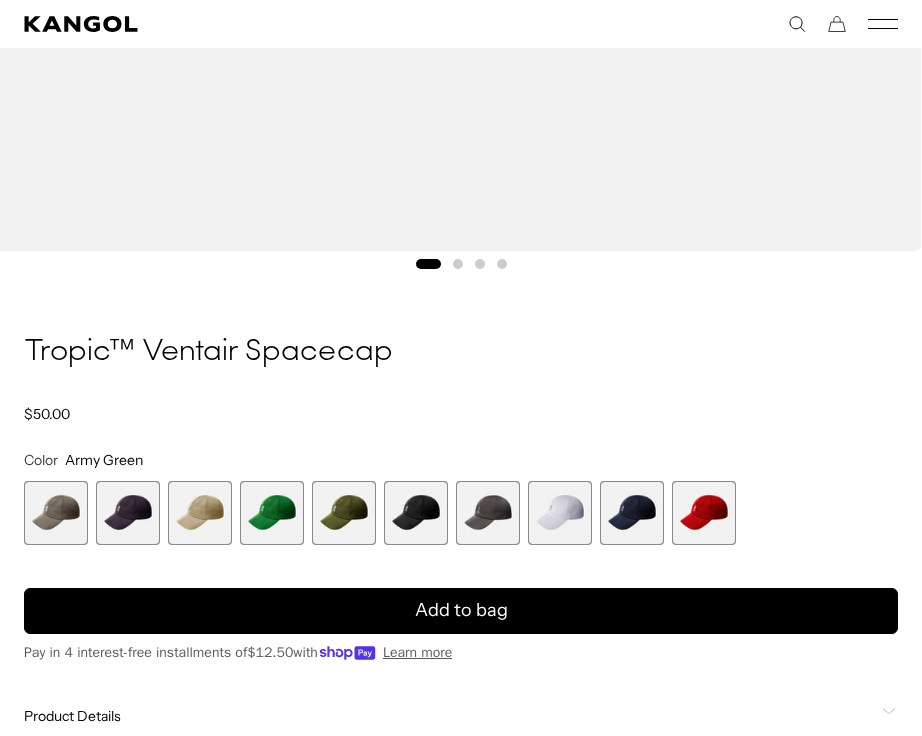 click at bounding box center [416, 513] 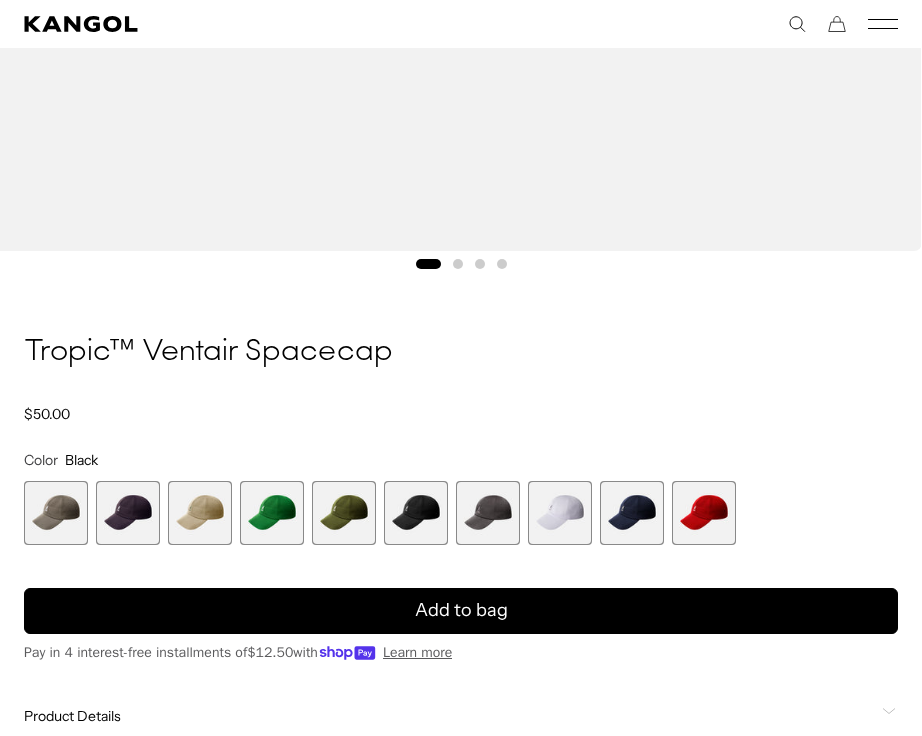 click at bounding box center [488, 513] 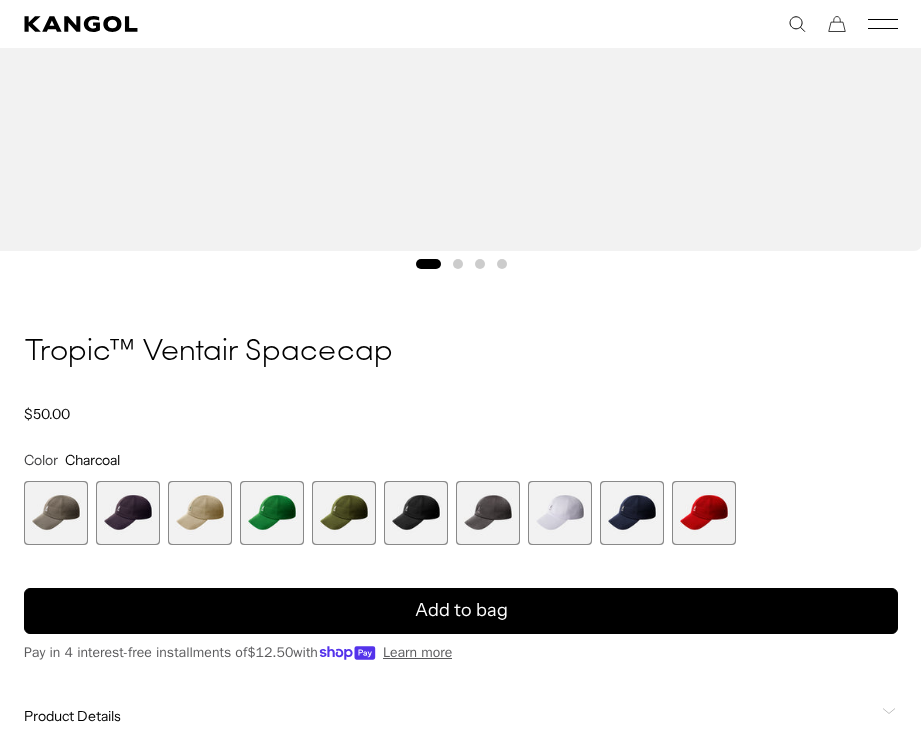 click at bounding box center [560, 513] 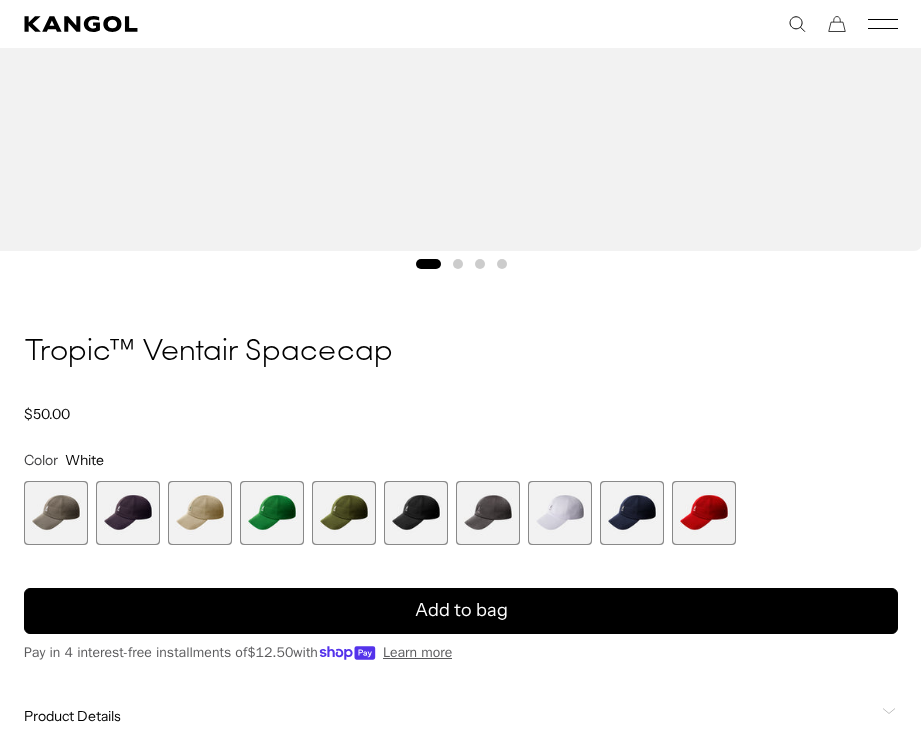 click at bounding box center (632, 513) 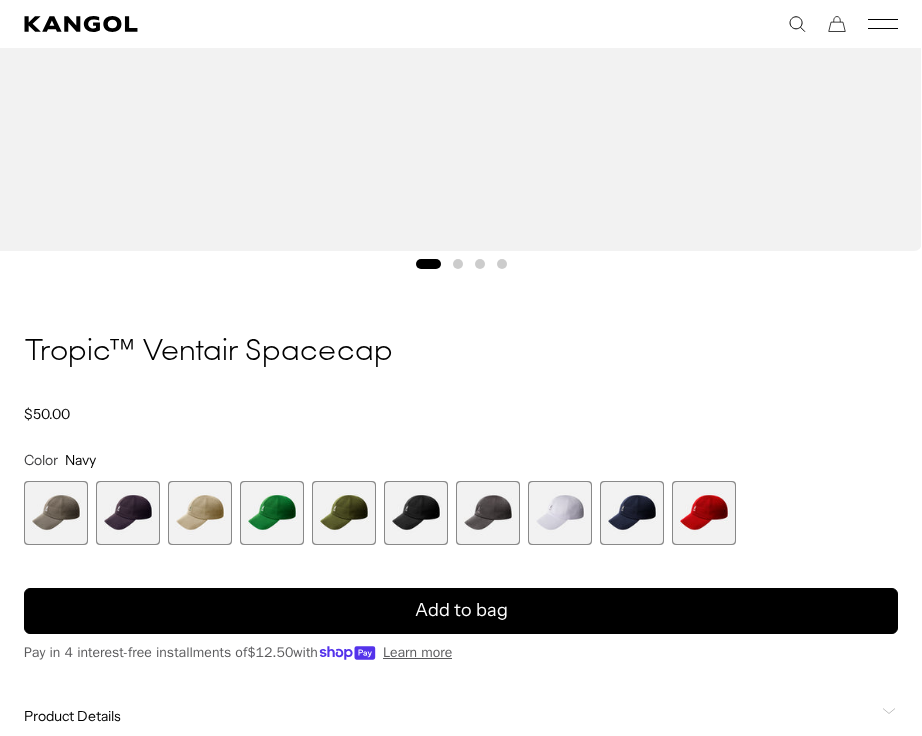 click at bounding box center [704, 513] 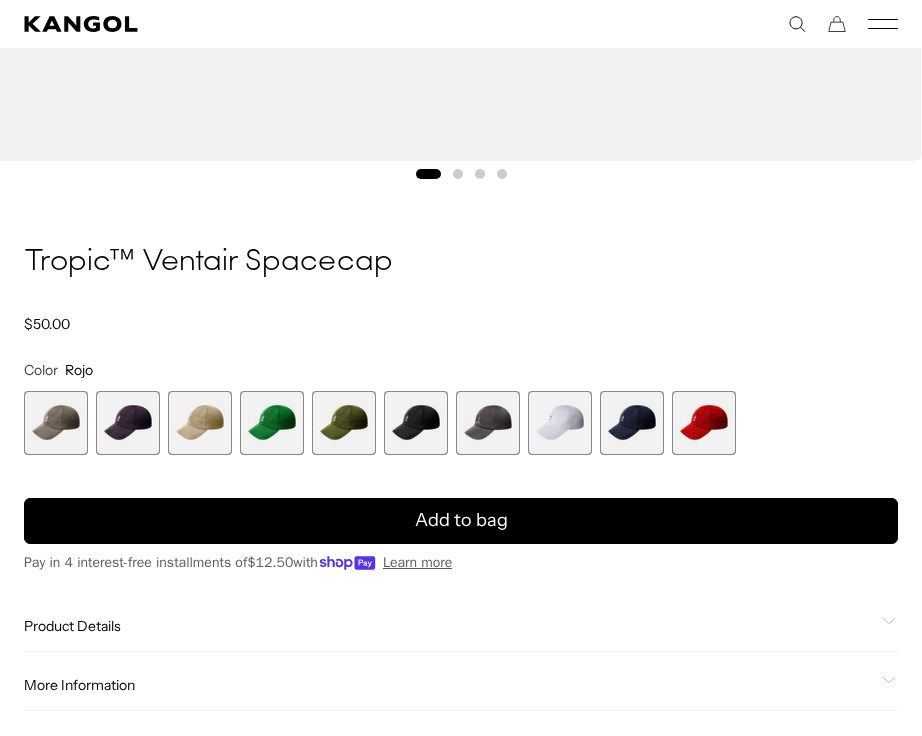 scroll, scrollTop: 1186, scrollLeft: 0, axis: vertical 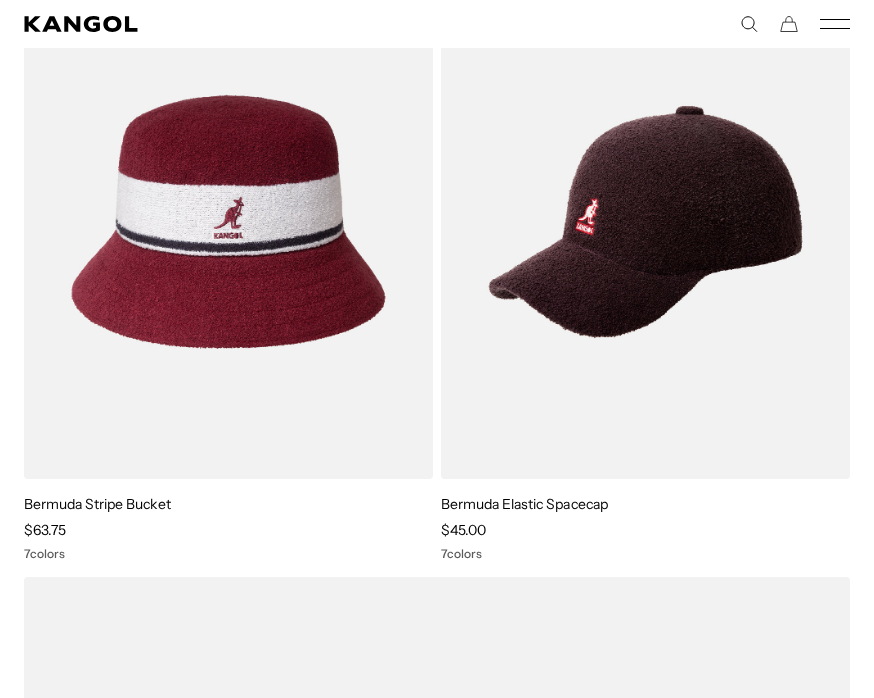 click at bounding box center [0, 0] 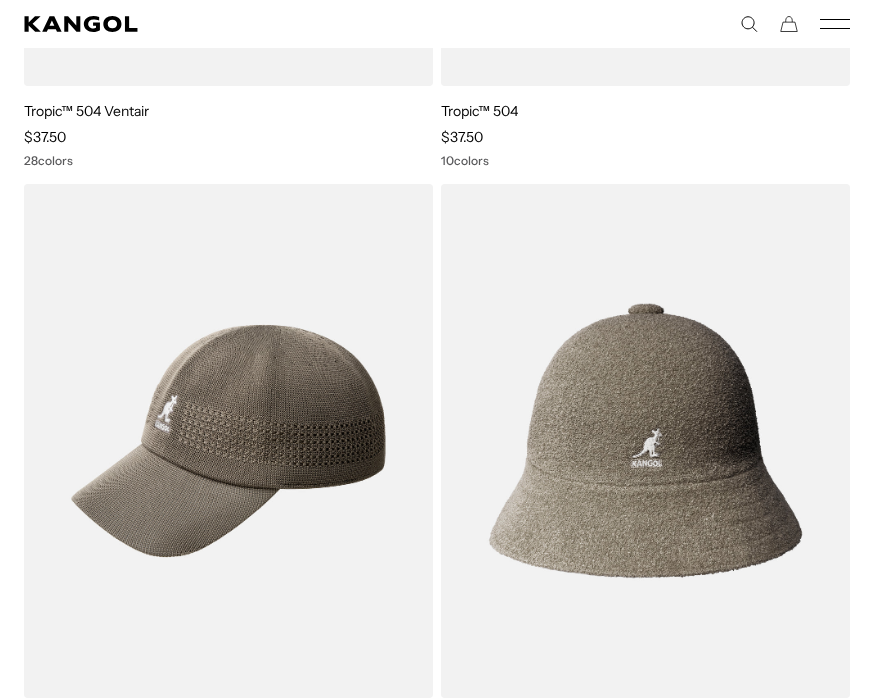 scroll, scrollTop: 15347, scrollLeft: 0, axis: vertical 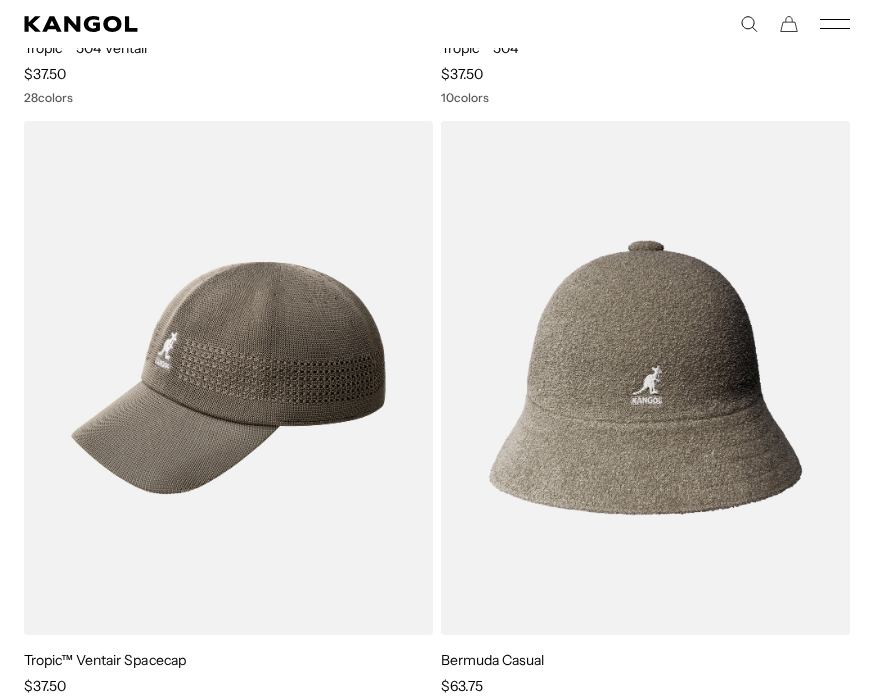 click on "Tropic™ Ventair Spacecap" at bounding box center [105, 660] 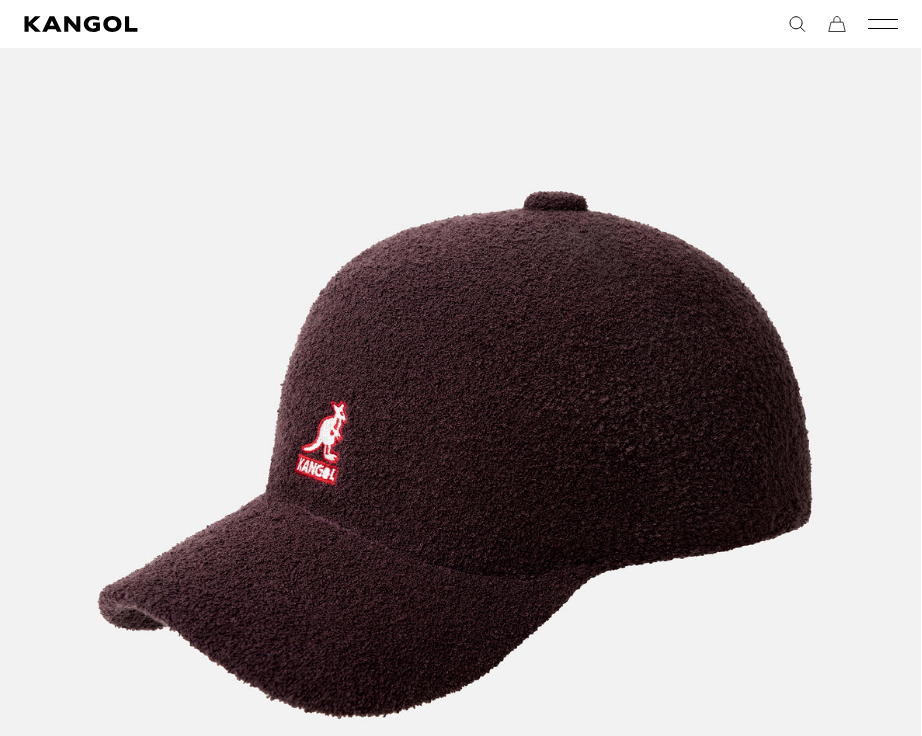 scroll, scrollTop: 398, scrollLeft: 0, axis: vertical 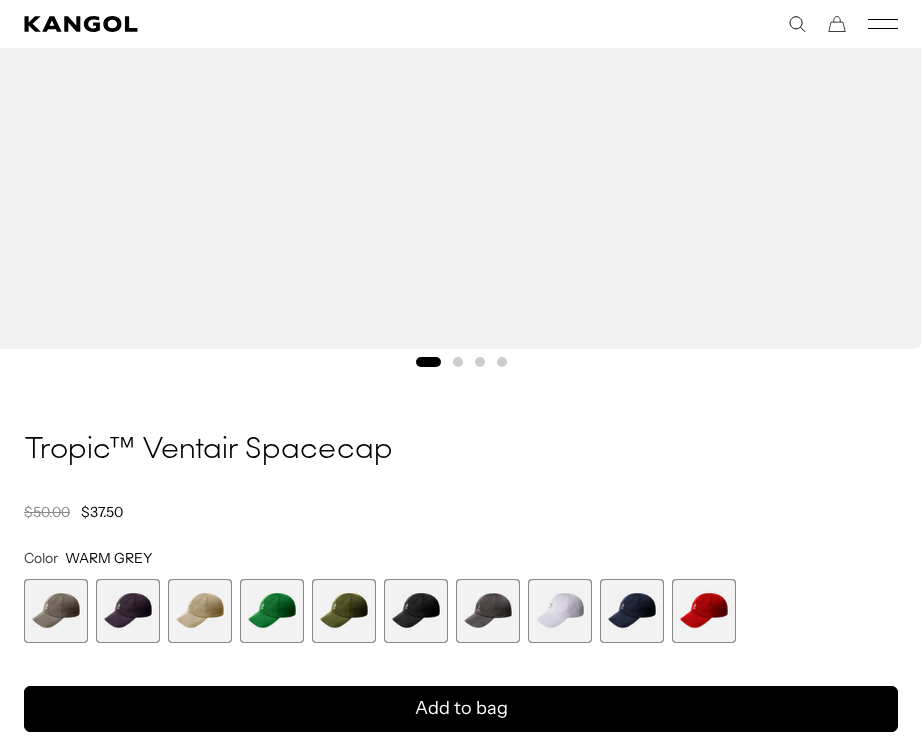 click at bounding box center (272, 611) 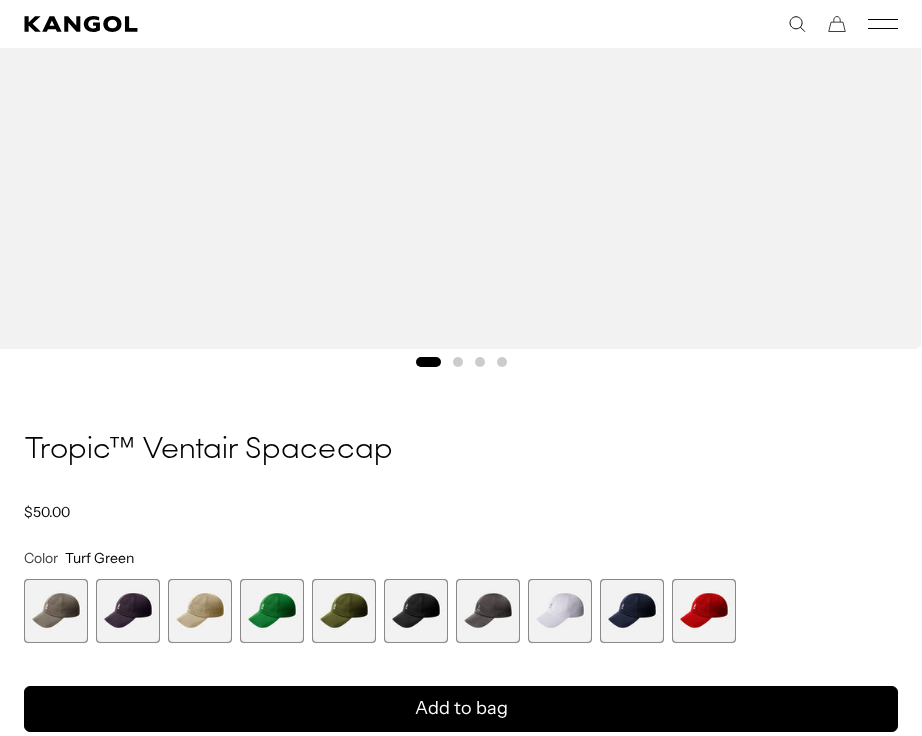 click at bounding box center (272, 611) 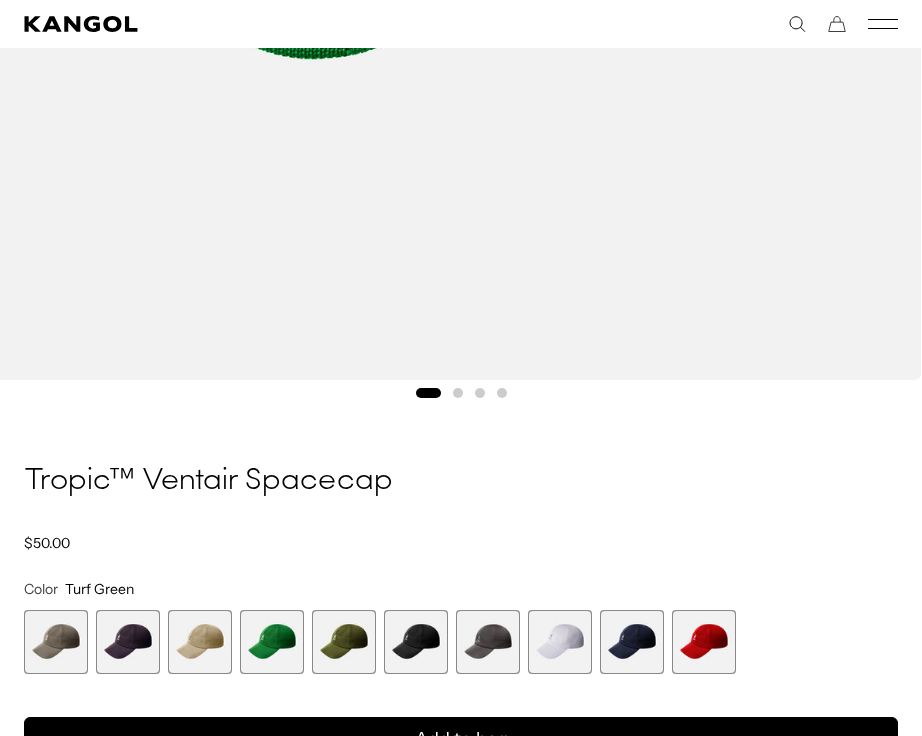 scroll, scrollTop: 961, scrollLeft: 0, axis: vertical 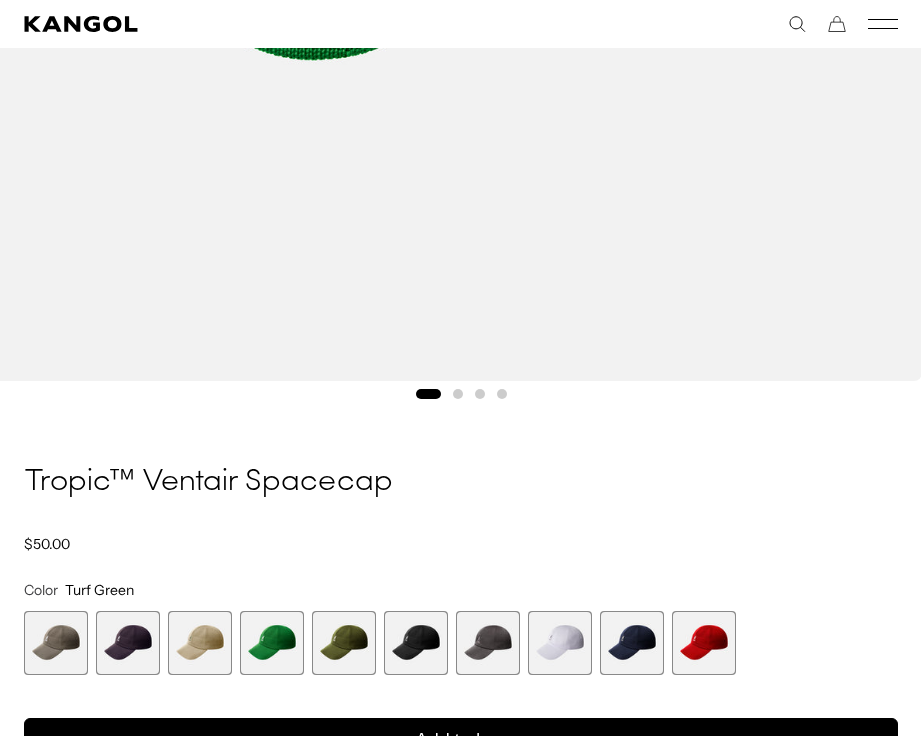 click at bounding box center (344, 643) 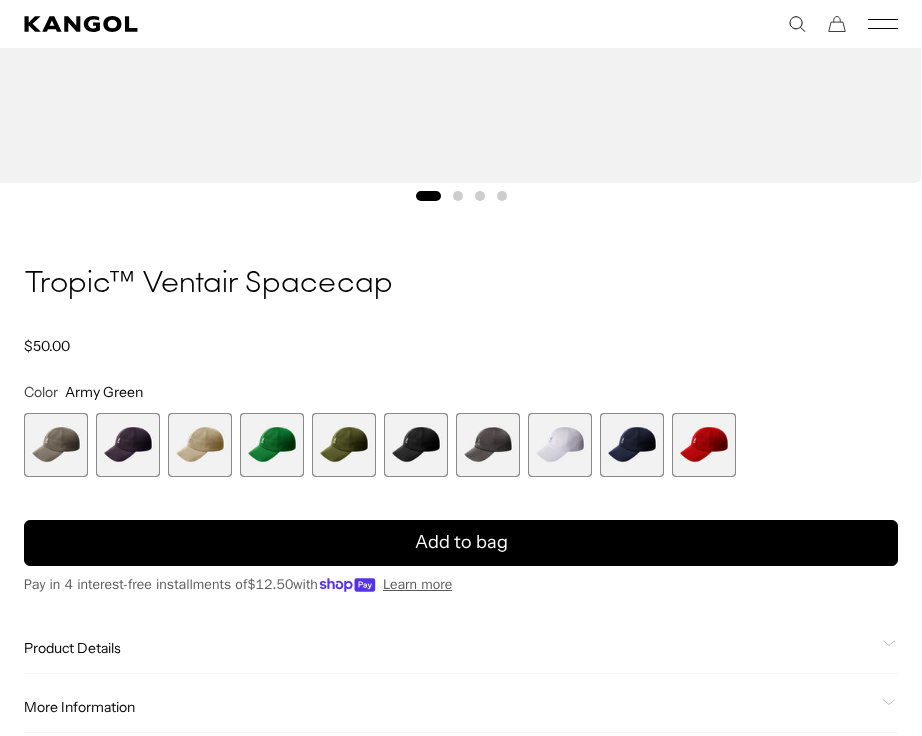 scroll, scrollTop: 1161, scrollLeft: 0, axis: vertical 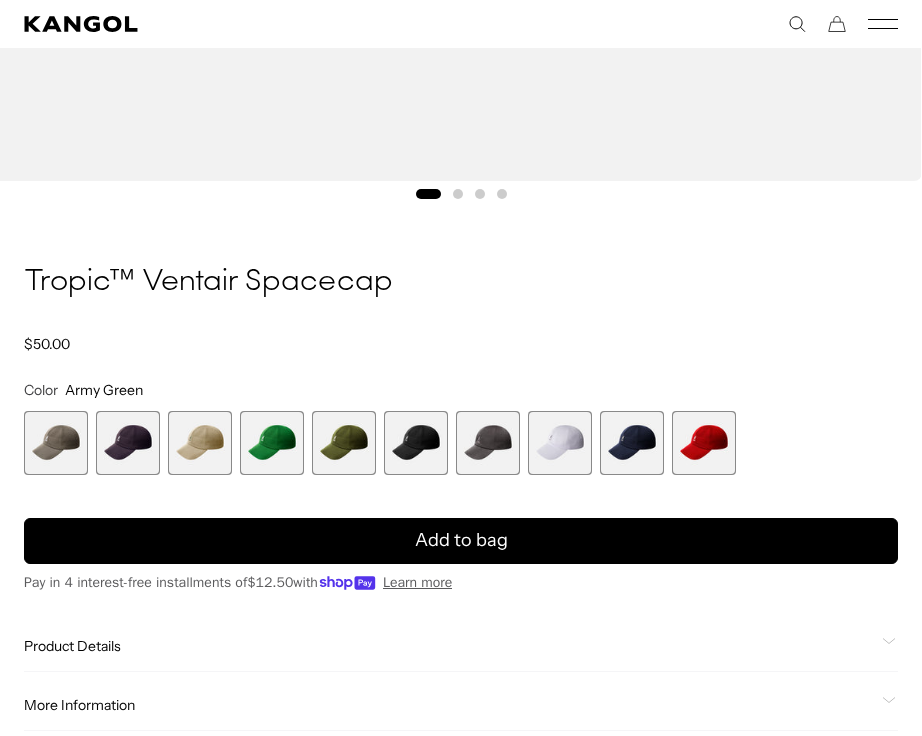 click at bounding box center [56, 443] 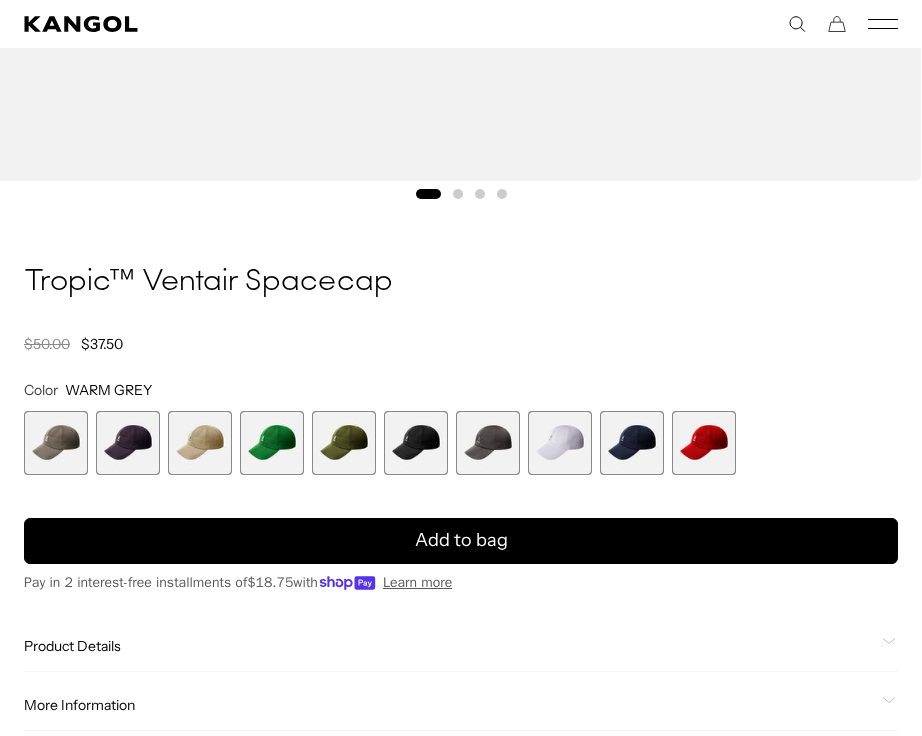 click at bounding box center (128, 443) 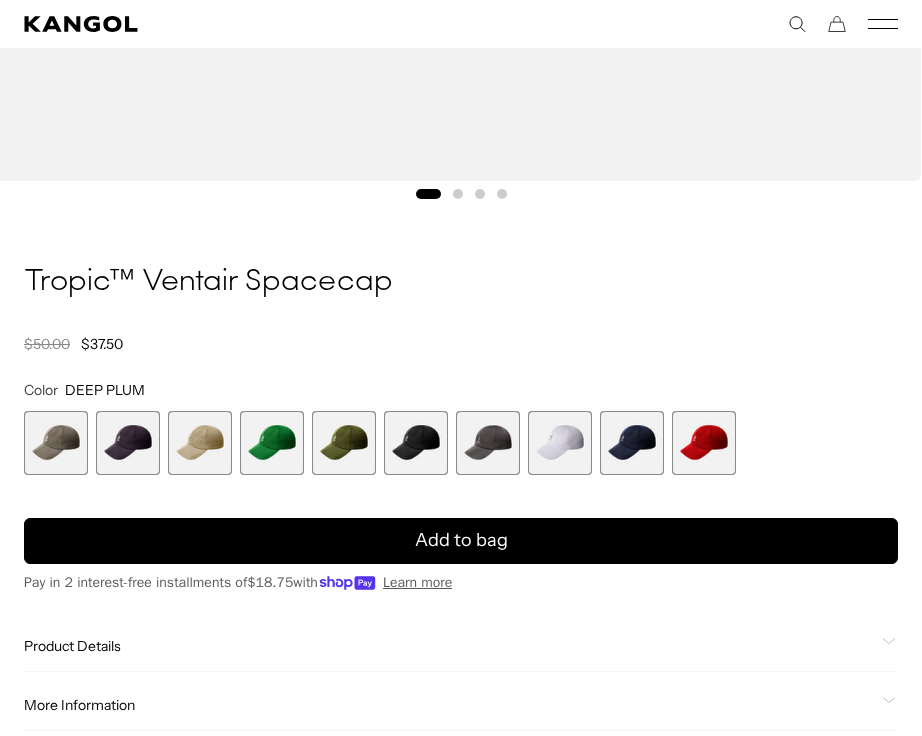 click at bounding box center (200, 443) 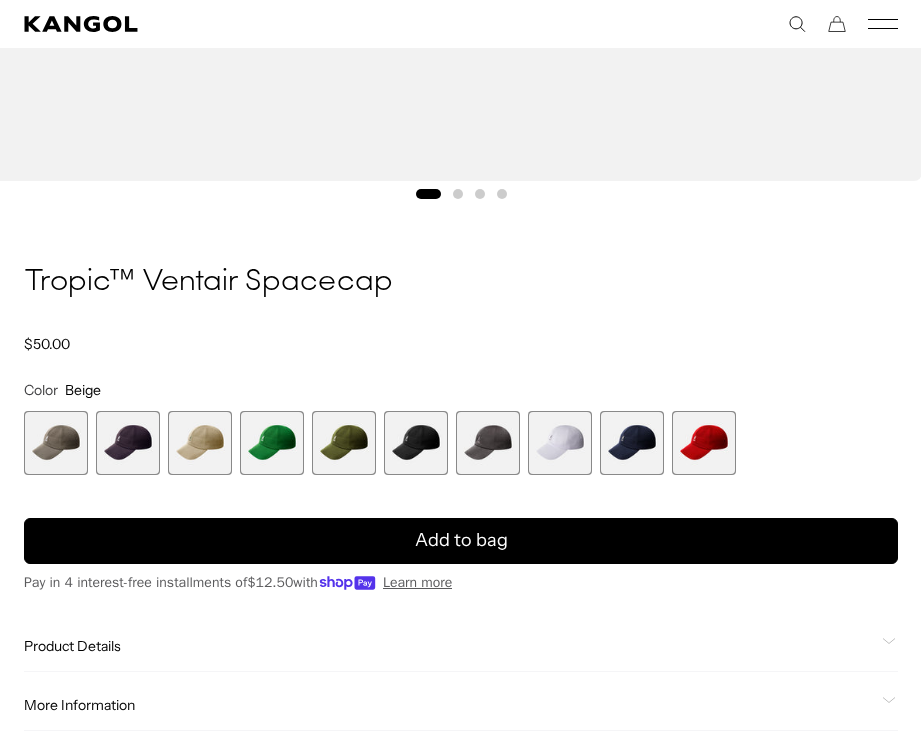 click at bounding box center (344, 443) 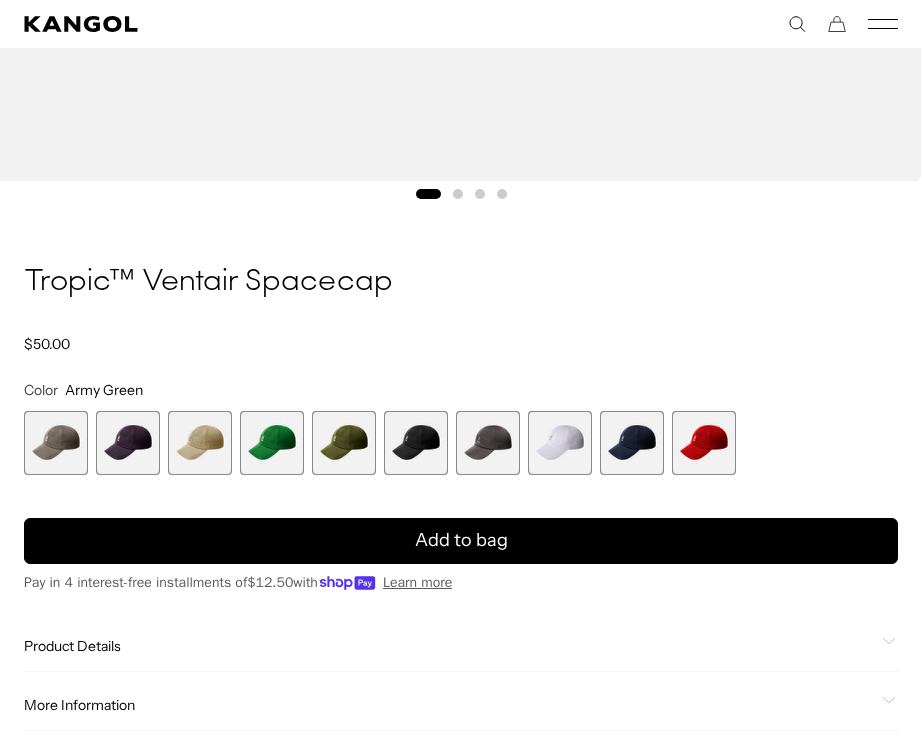 click at bounding box center (416, 443) 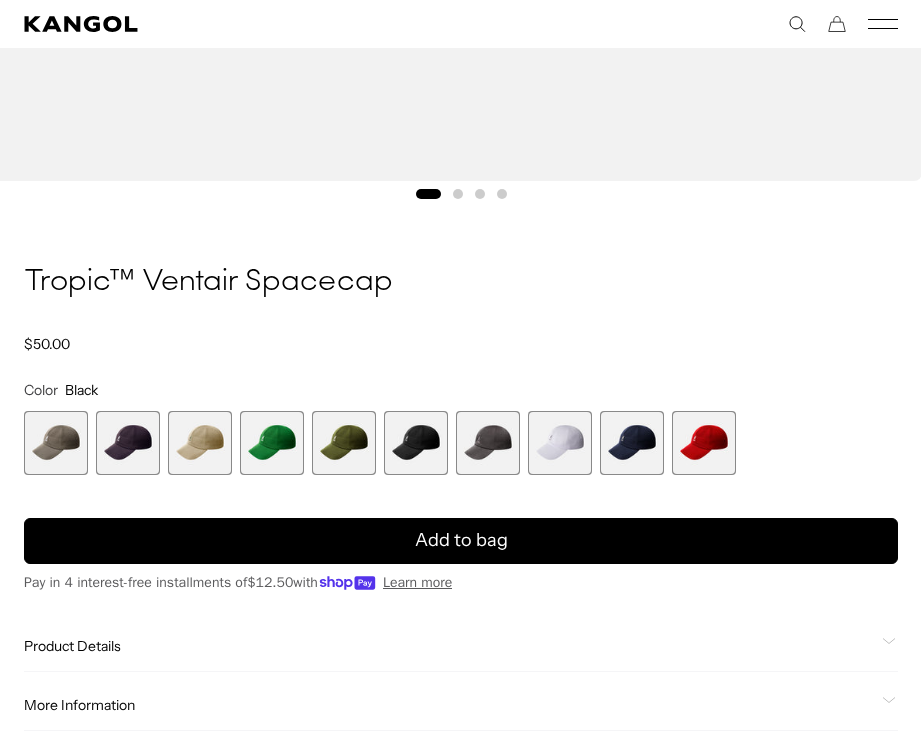 click at bounding box center (488, 443) 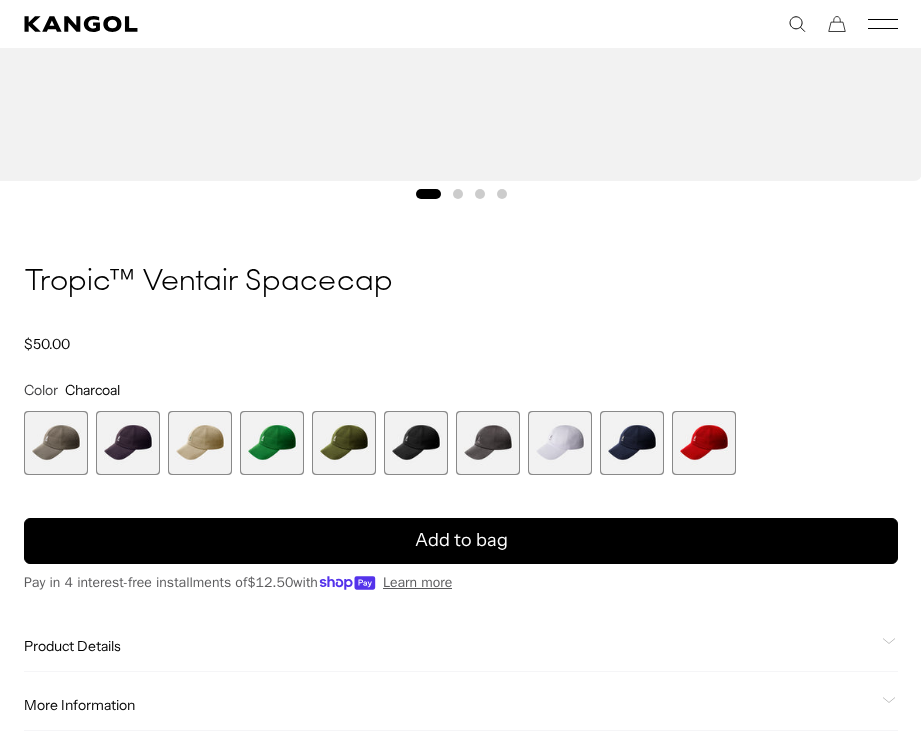 click at bounding box center (488, 443) 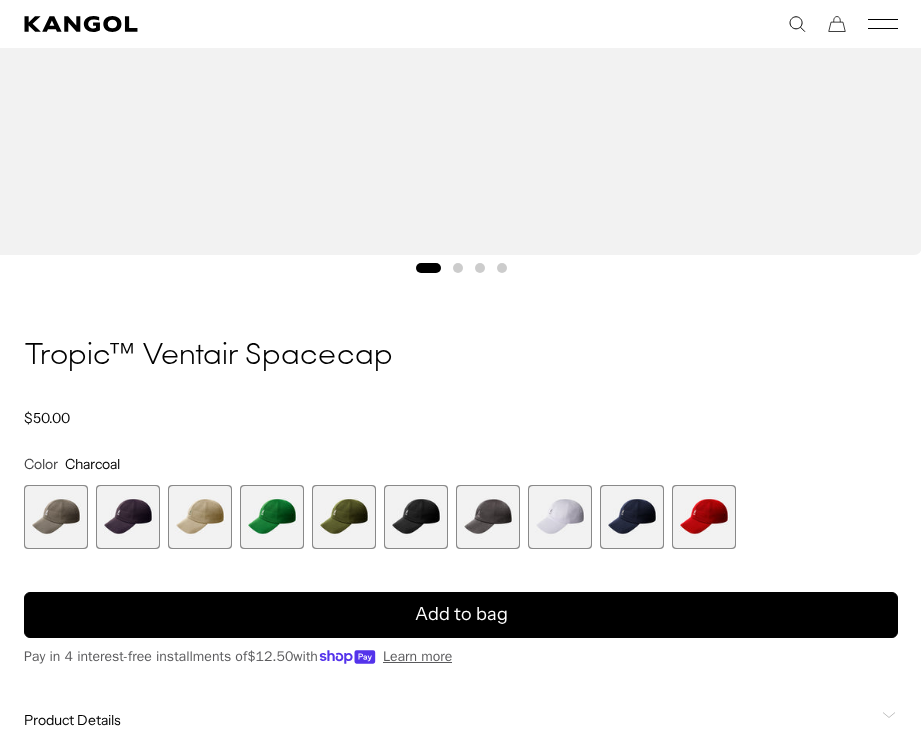 scroll, scrollTop: 1099, scrollLeft: 0, axis: vertical 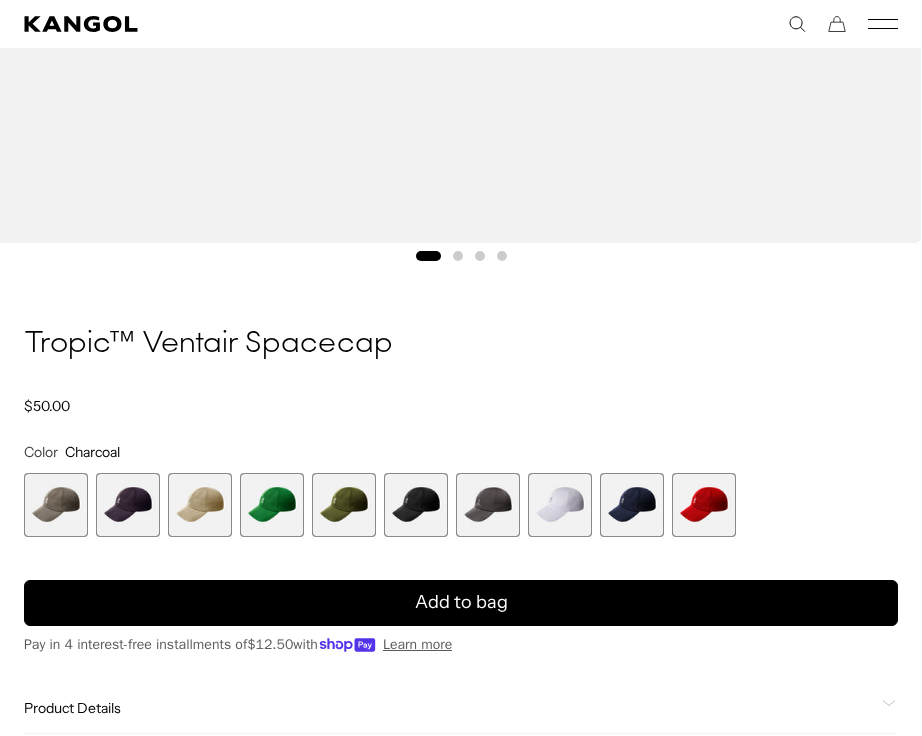 click on "Add to bag" at bounding box center [461, 602] 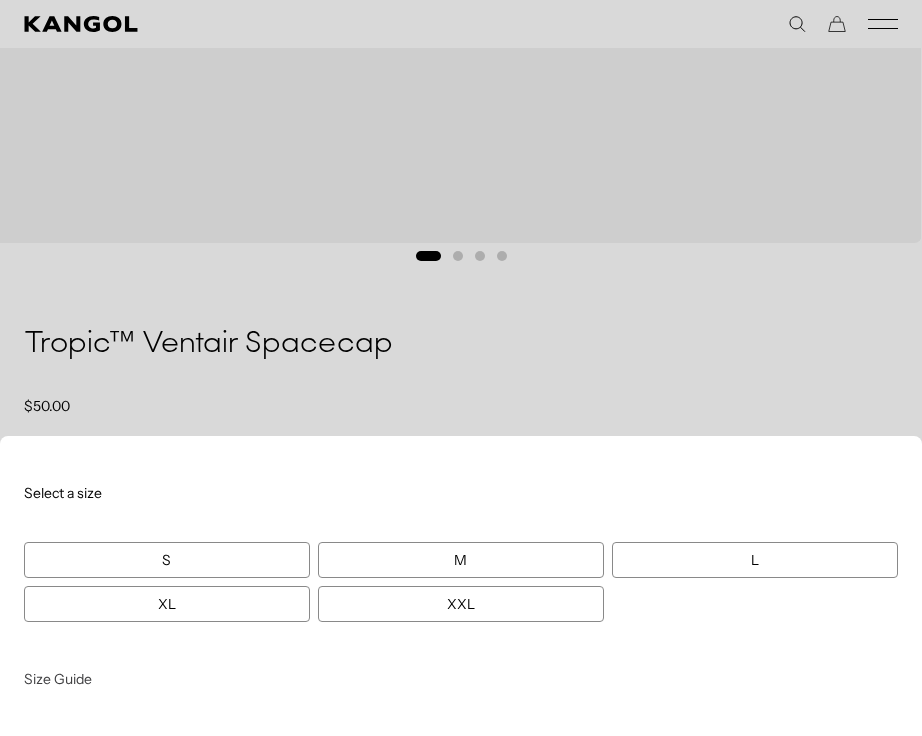 click at bounding box center [461, 368] 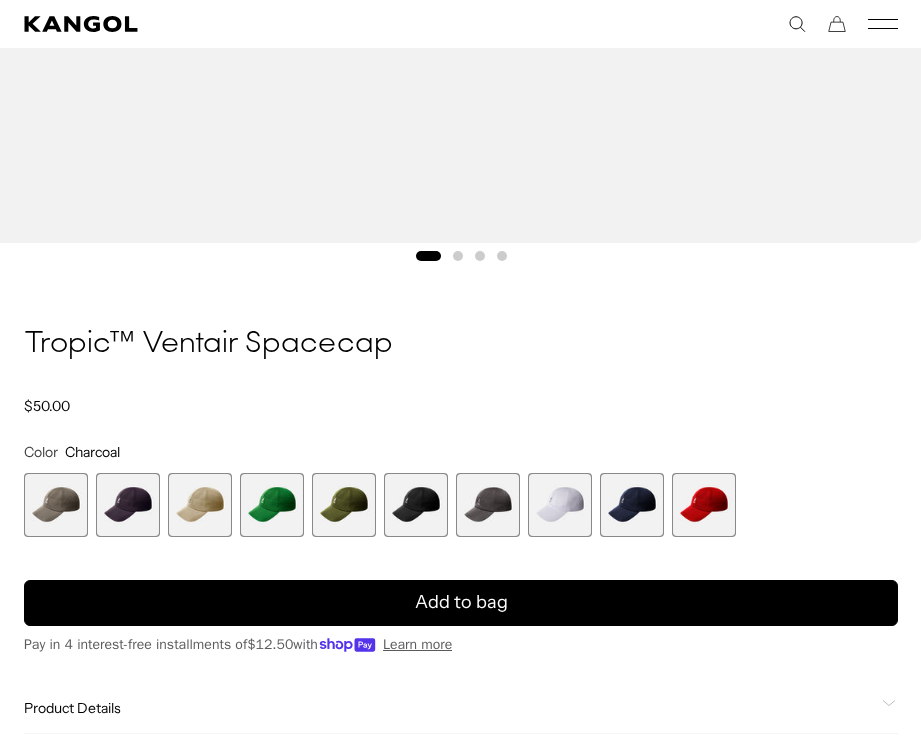 click at bounding box center [632, 505] 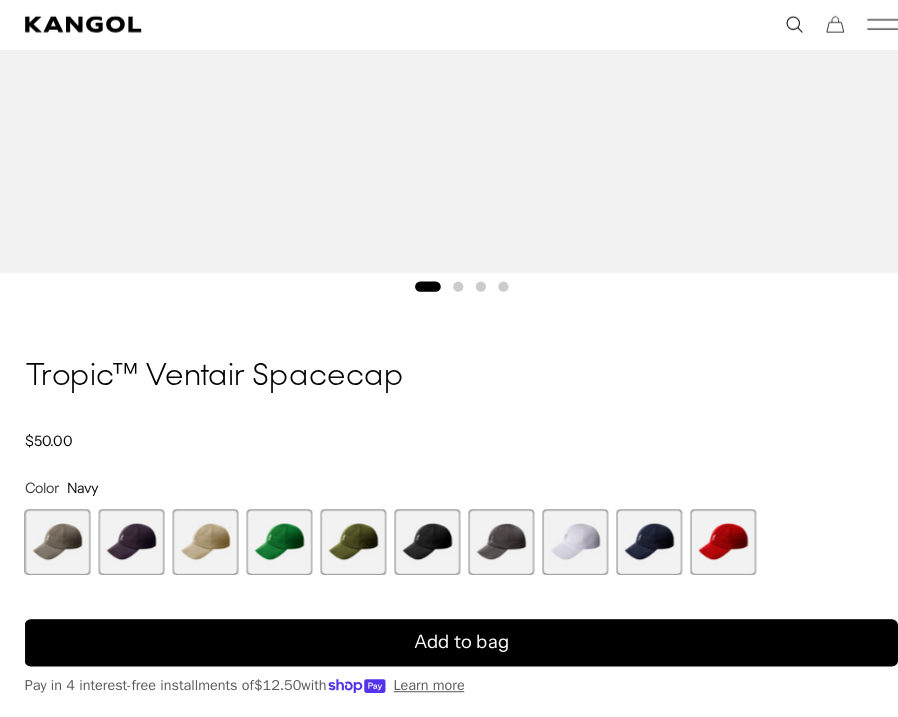 scroll, scrollTop: 1045, scrollLeft: 0, axis: vertical 